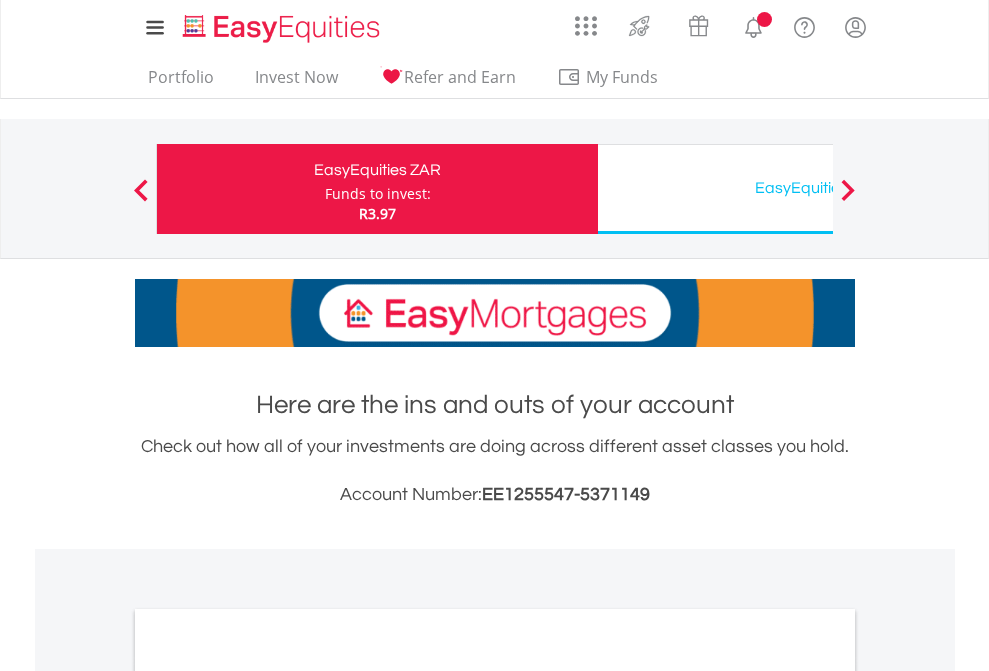scroll, scrollTop: 0, scrollLeft: 0, axis: both 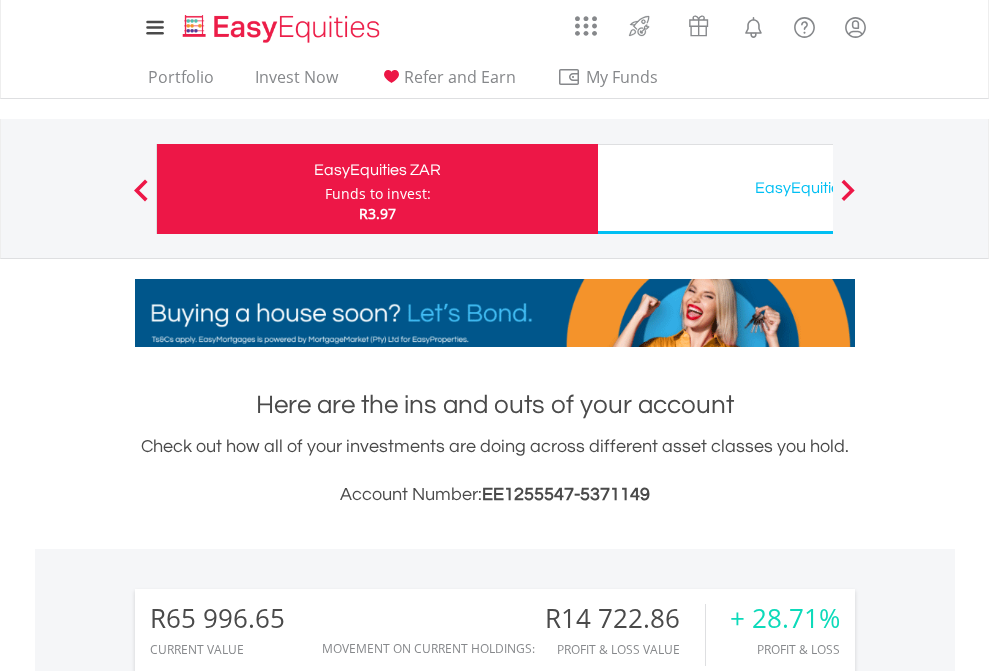 click on "Funds to invest:" at bounding box center [378, 194] 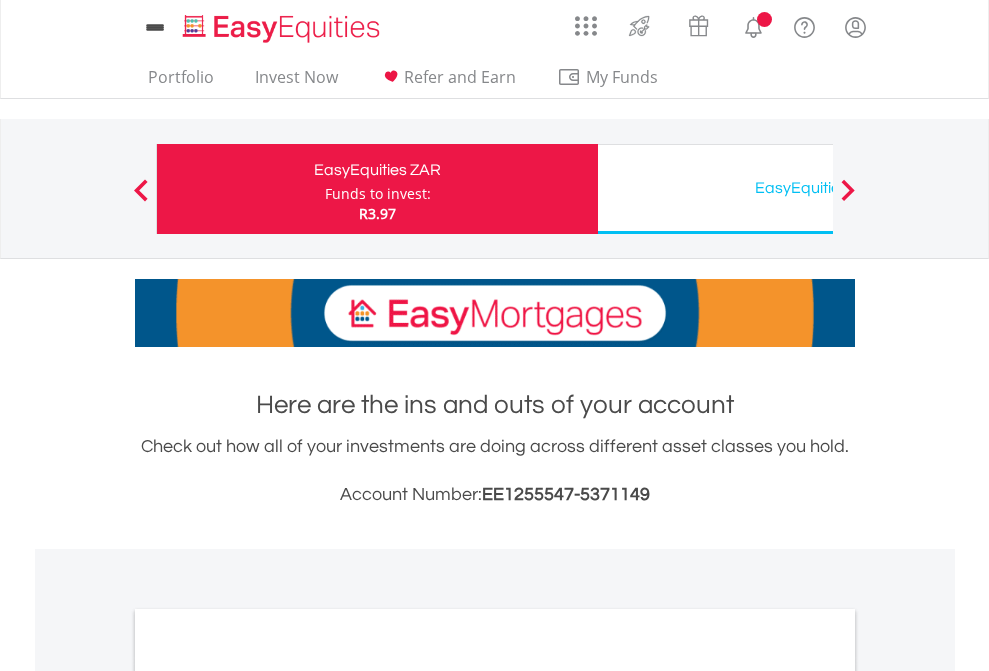 scroll, scrollTop: 0, scrollLeft: 0, axis: both 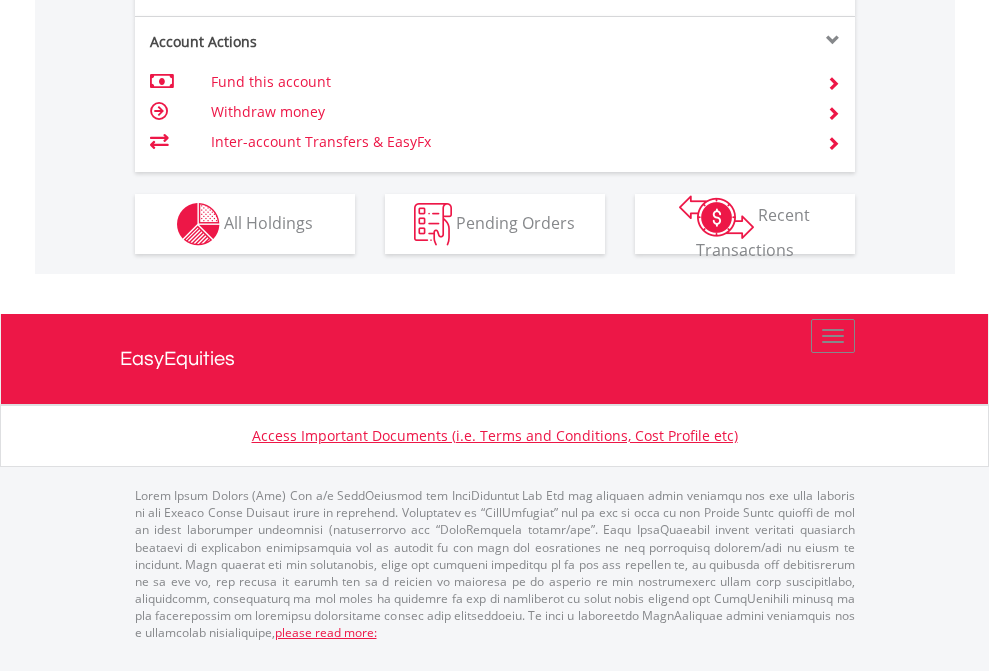 click on "Investment types" at bounding box center (706, -337) 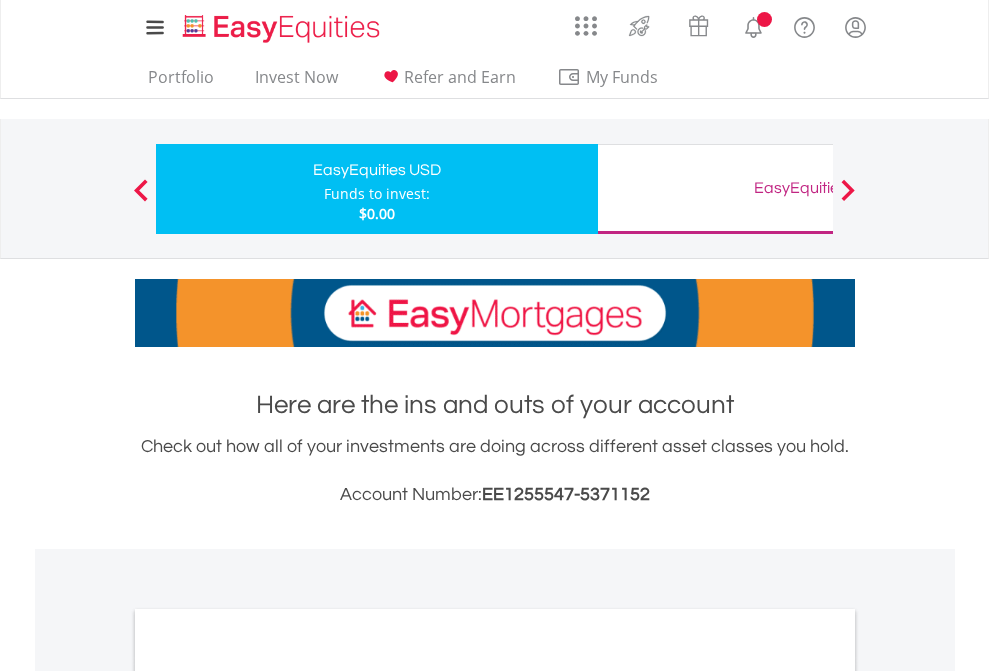 scroll, scrollTop: 0, scrollLeft: 0, axis: both 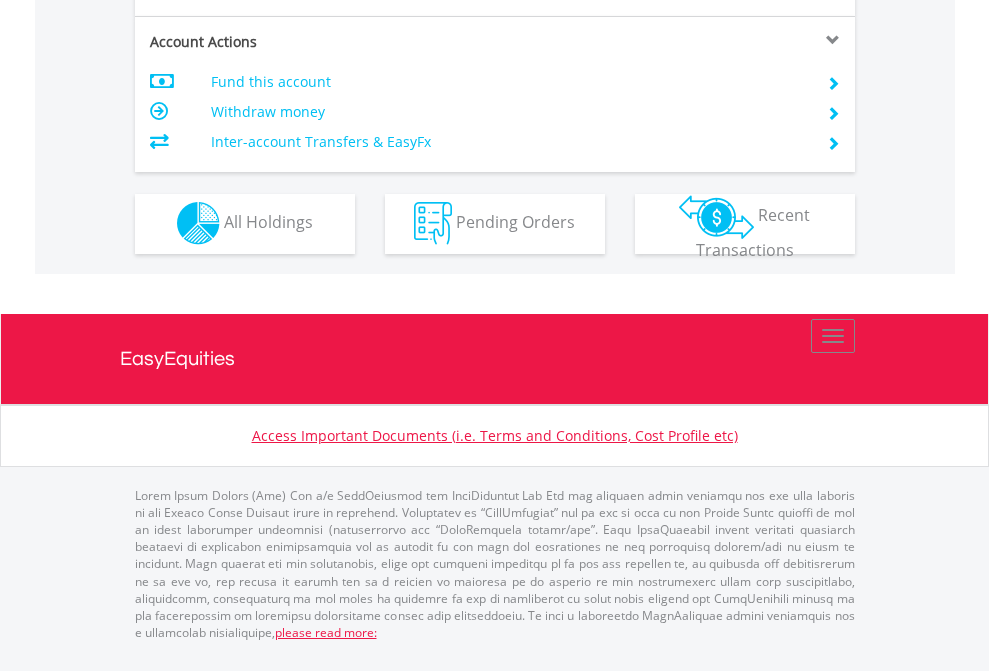 click on "Investment types" at bounding box center (706, -353) 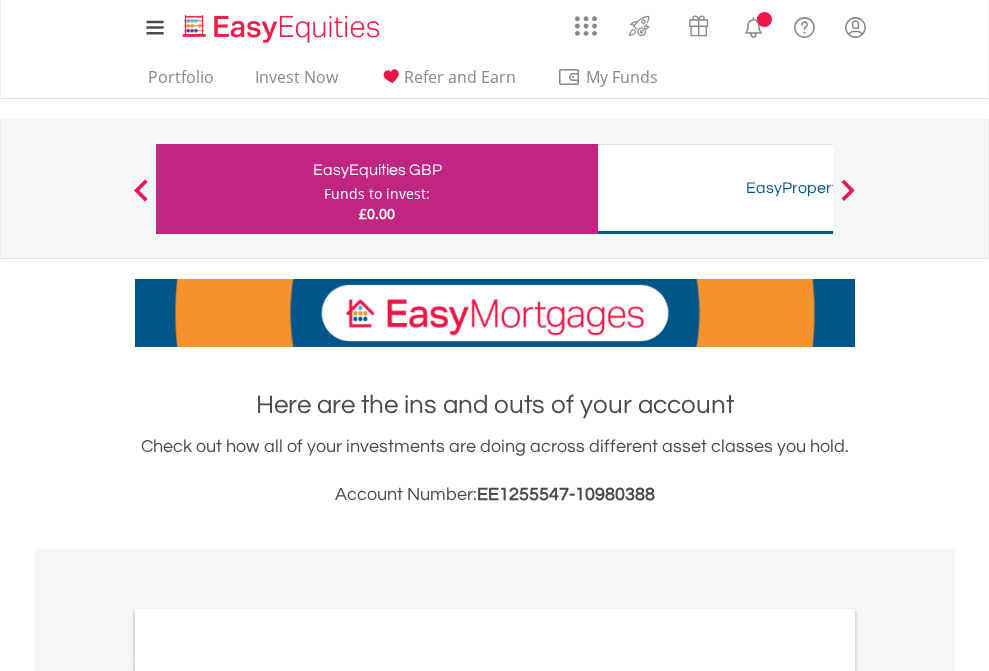 scroll, scrollTop: 0, scrollLeft: 0, axis: both 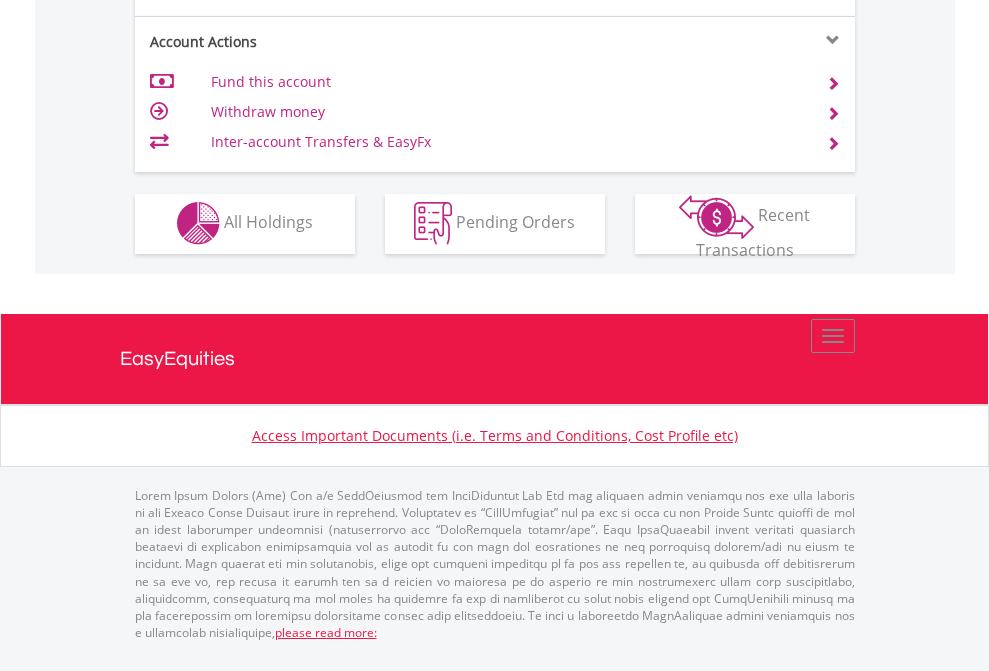 click on "Investment types" at bounding box center [706, -353] 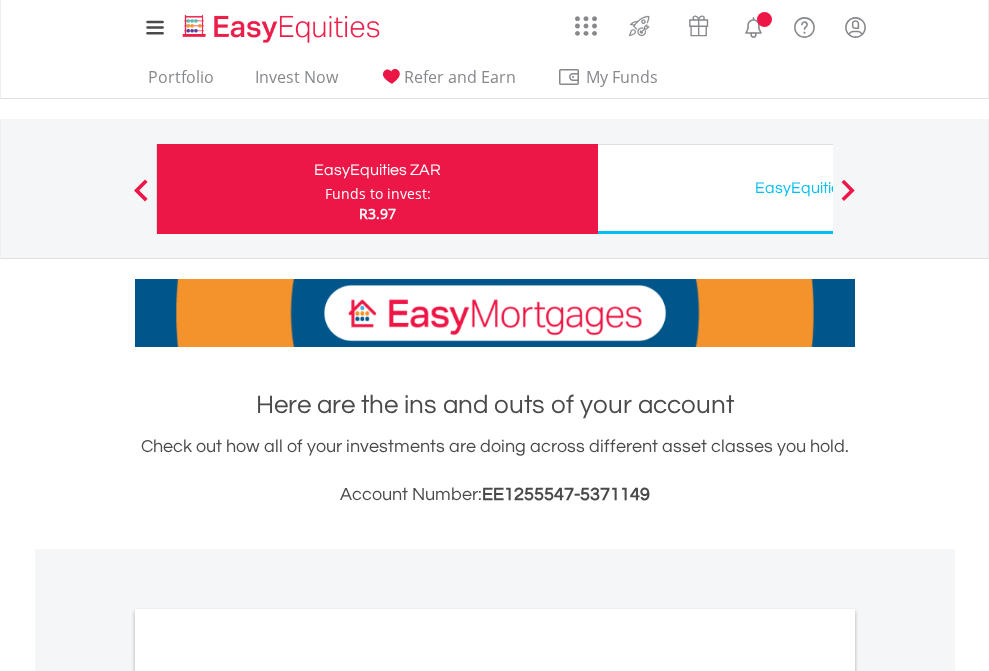 scroll, scrollTop: 0, scrollLeft: 0, axis: both 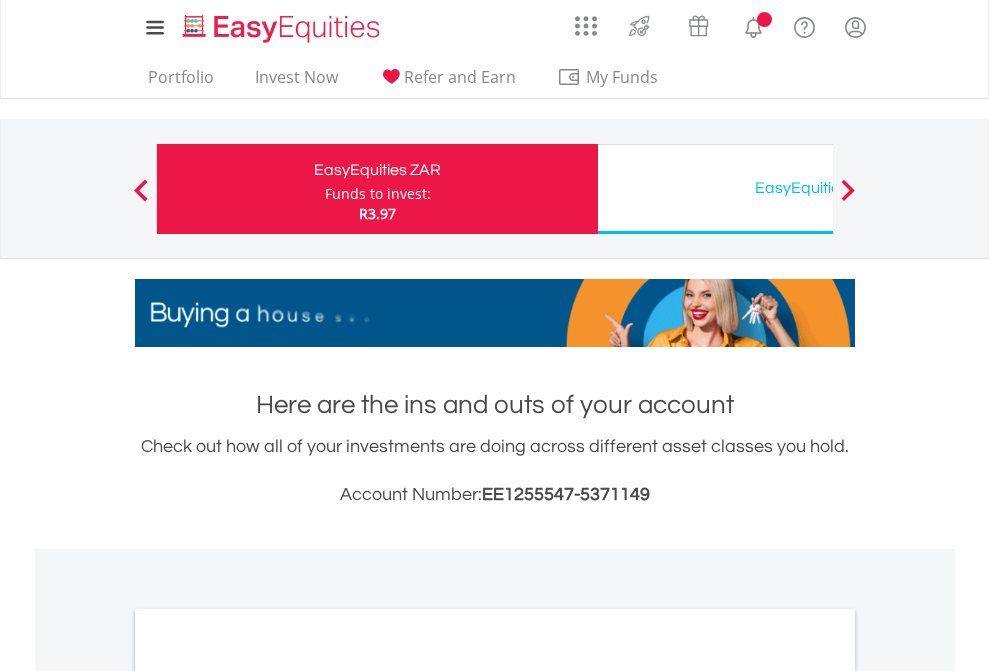 click on "All Holdings" at bounding box center (268, 1096) 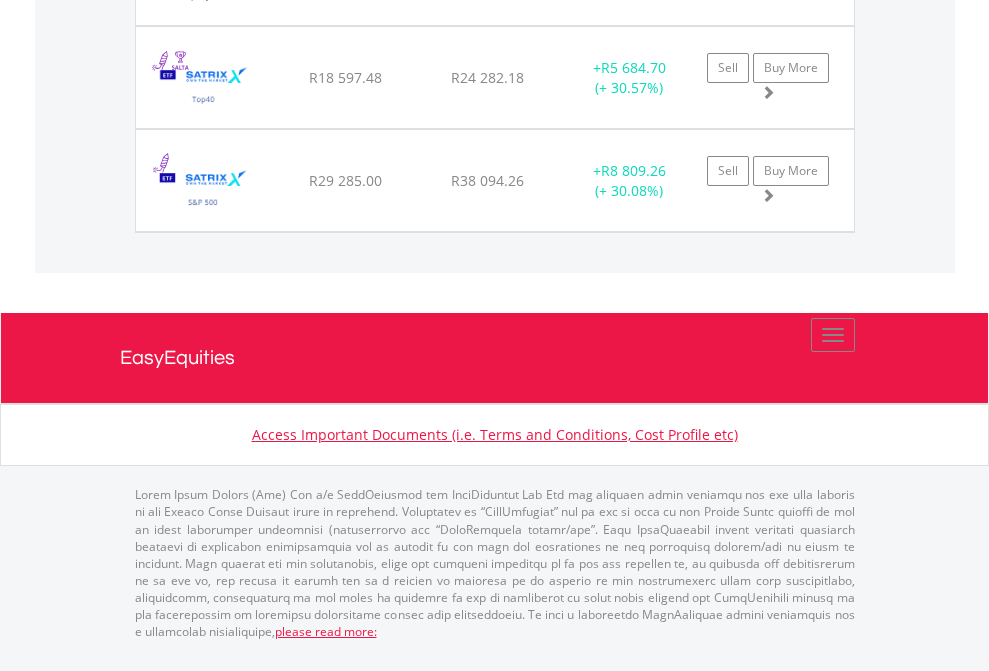 scroll, scrollTop: 2225, scrollLeft: 0, axis: vertical 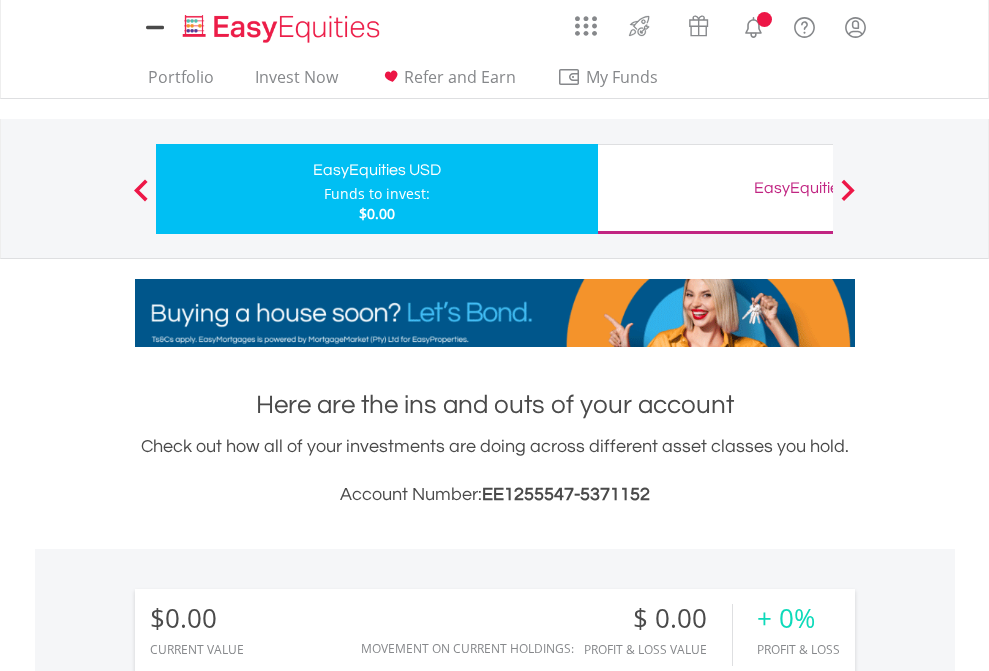click on "All Holdings" at bounding box center [268, 1442] 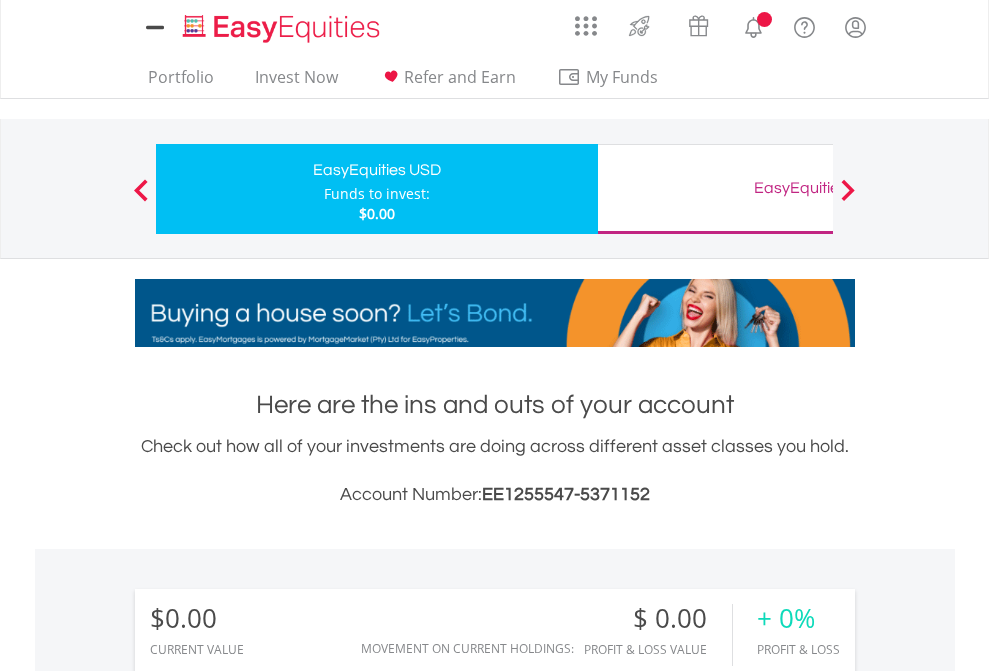 scroll, scrollTop: 999808, scrollLeft: 999687, axis: both 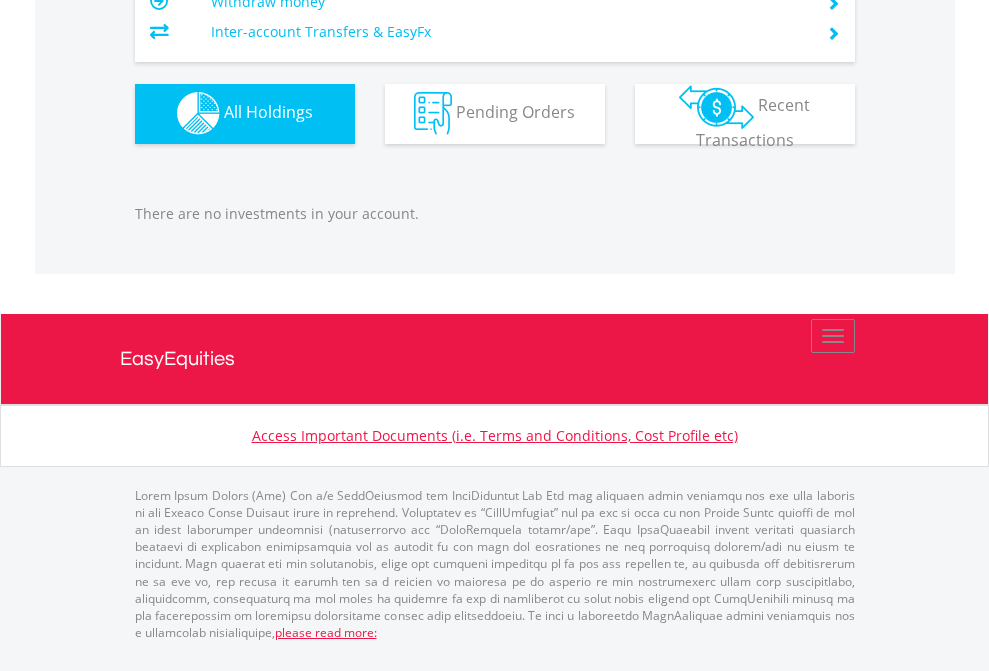 click on "EasyEquities GBP" at bounding box center [818, -1142] 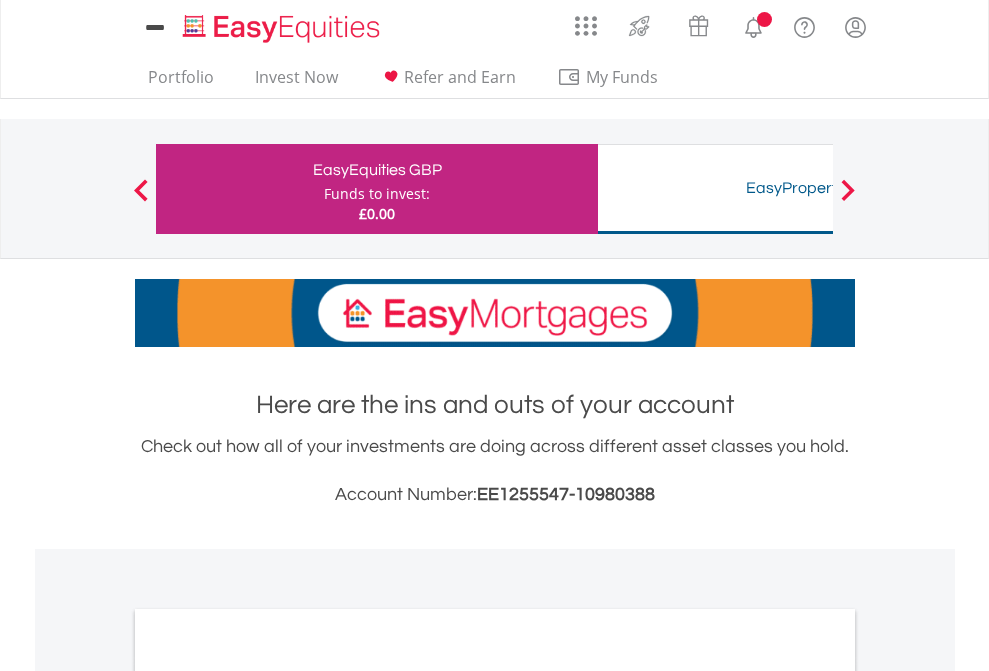 scroll, scrollTop: 0, scrollLeft: 0, axis: both 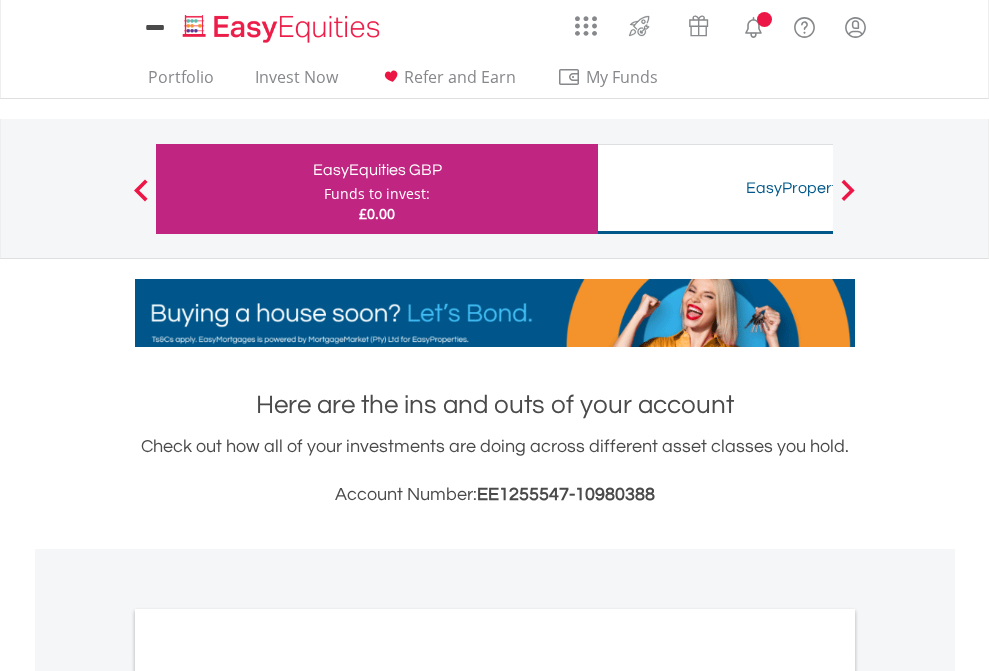 click on "All Holdings" at bounding box center [268, 1096] 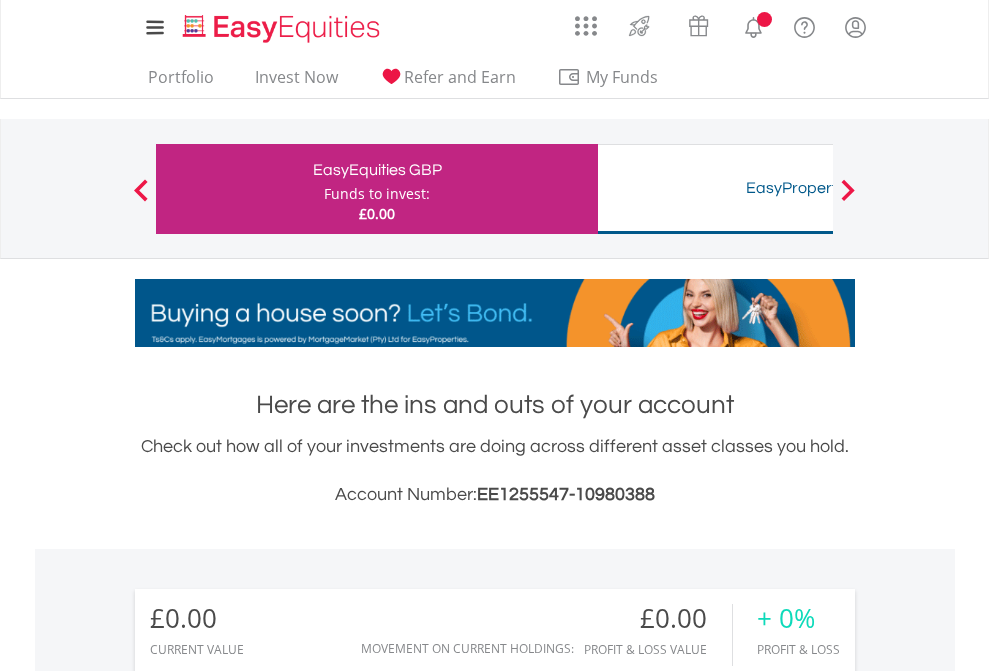 scroll, scrollTop: 1202, scrollLeft: 0, axis: vertical 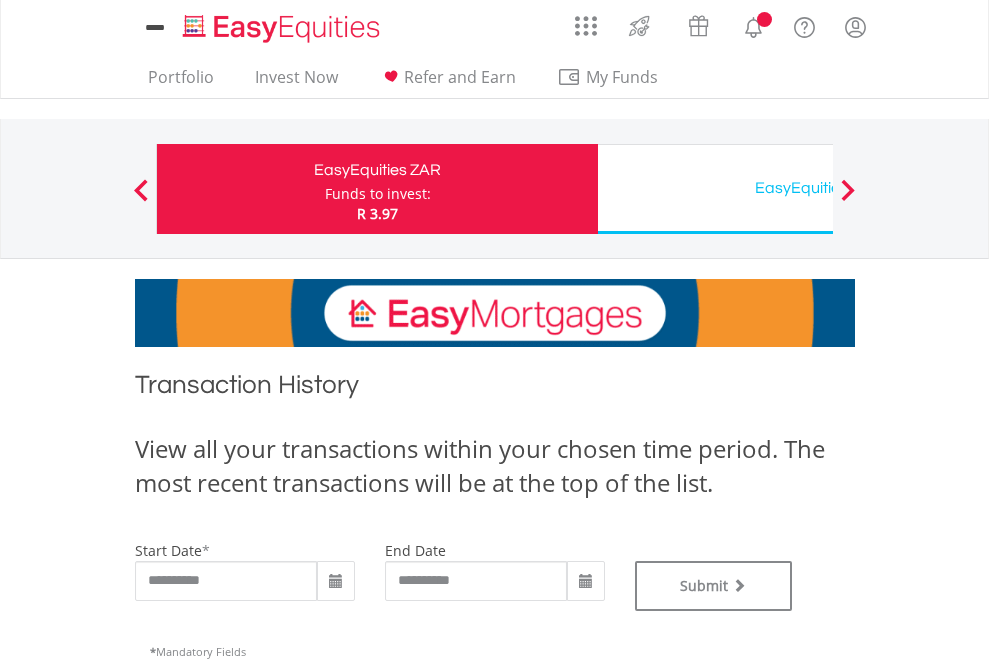 type on "**********" 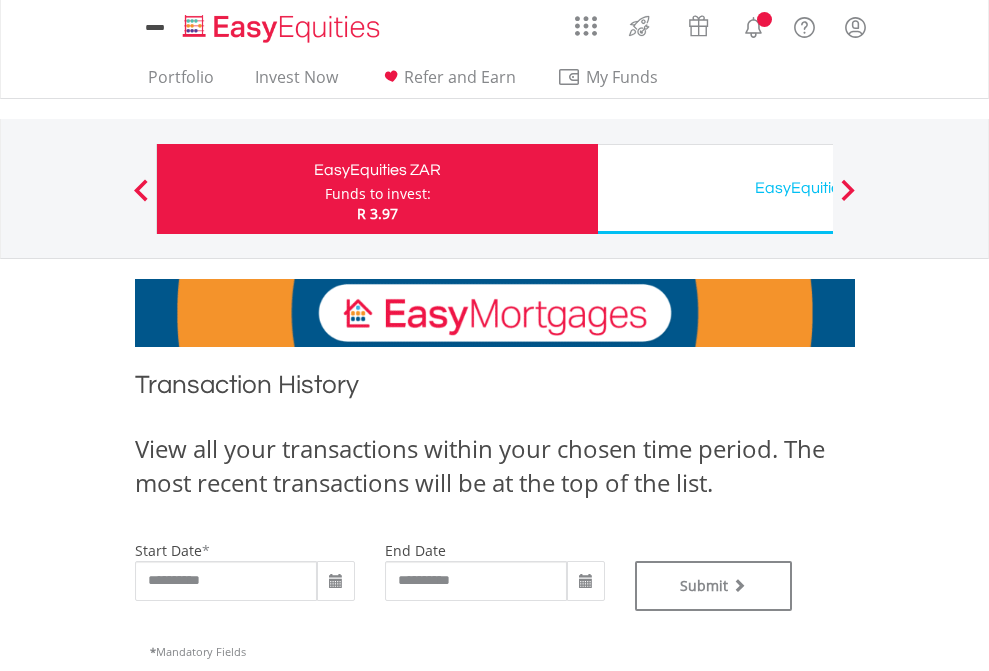 scroll, scrollTop: 0, scrollLeft: 0, axis: both 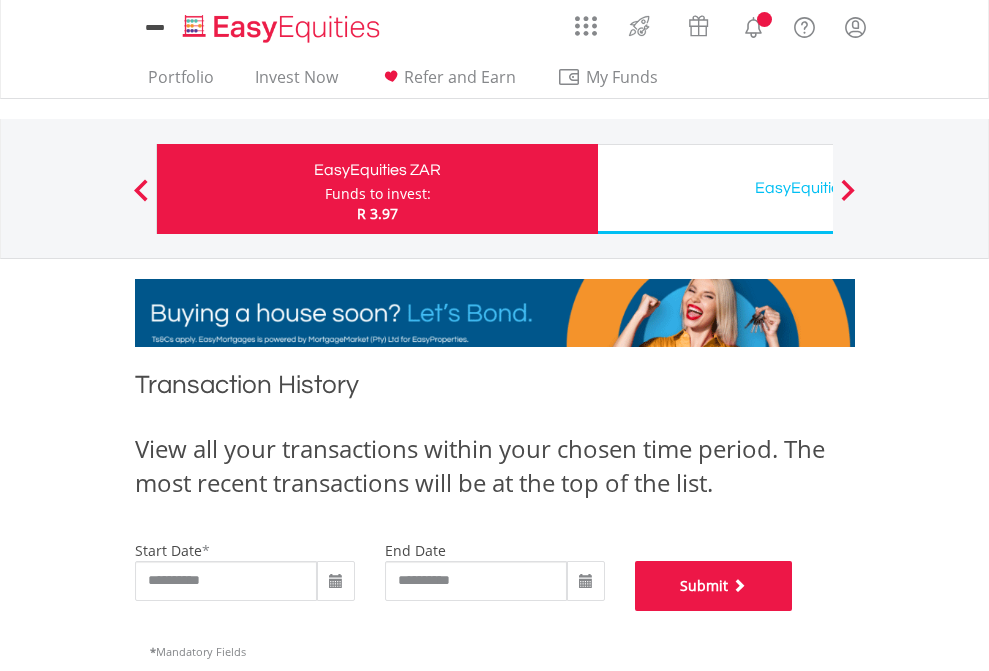 click on "Submit" at bounding box center (714, 586) 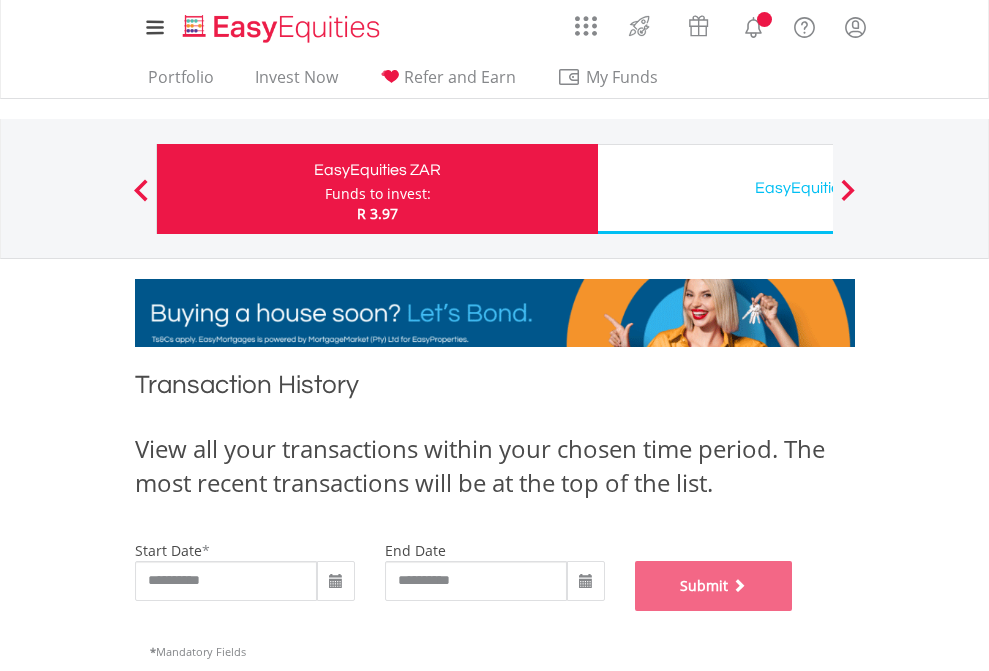 scroll, scrollTop: 811, scrollLeft: 0, axis: vertical 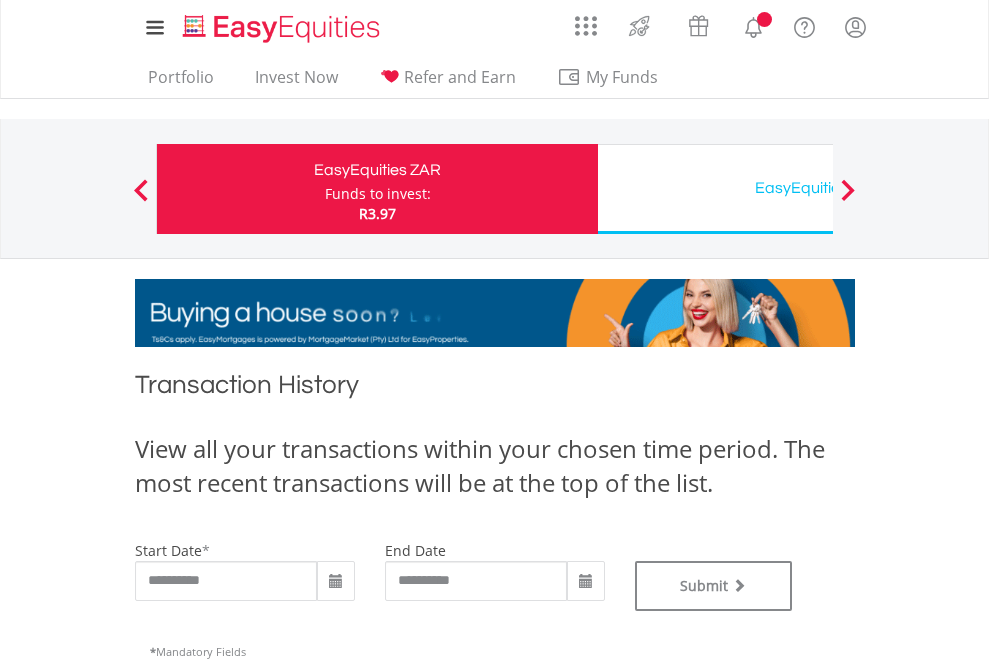 click on "EasyEquities USD" at bounding box center [818, 188] 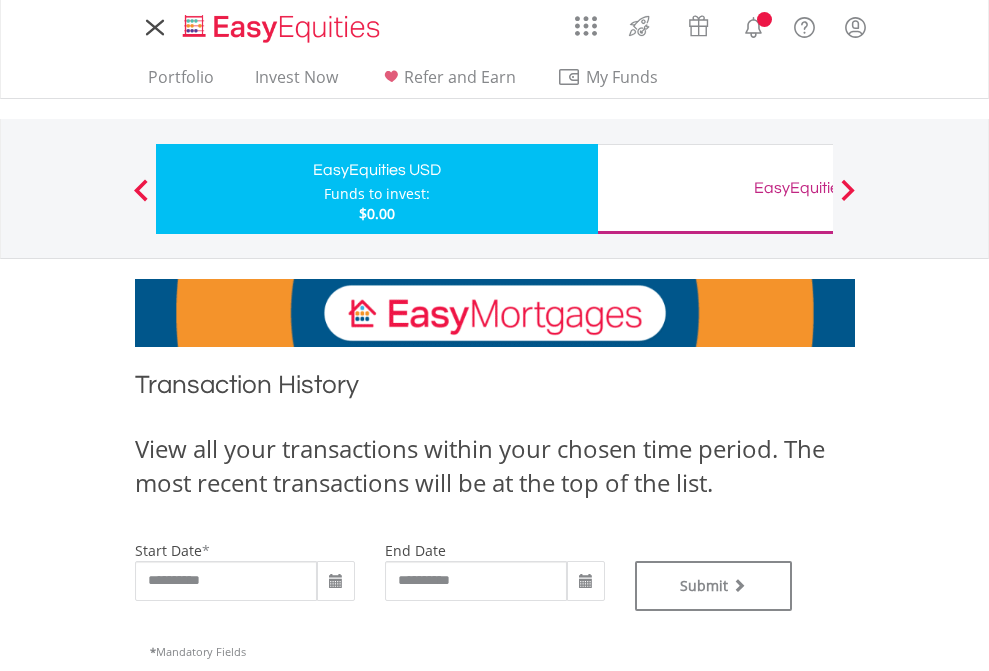 scroll, scrollTop: 0, scrollLeft: 0, axis: both 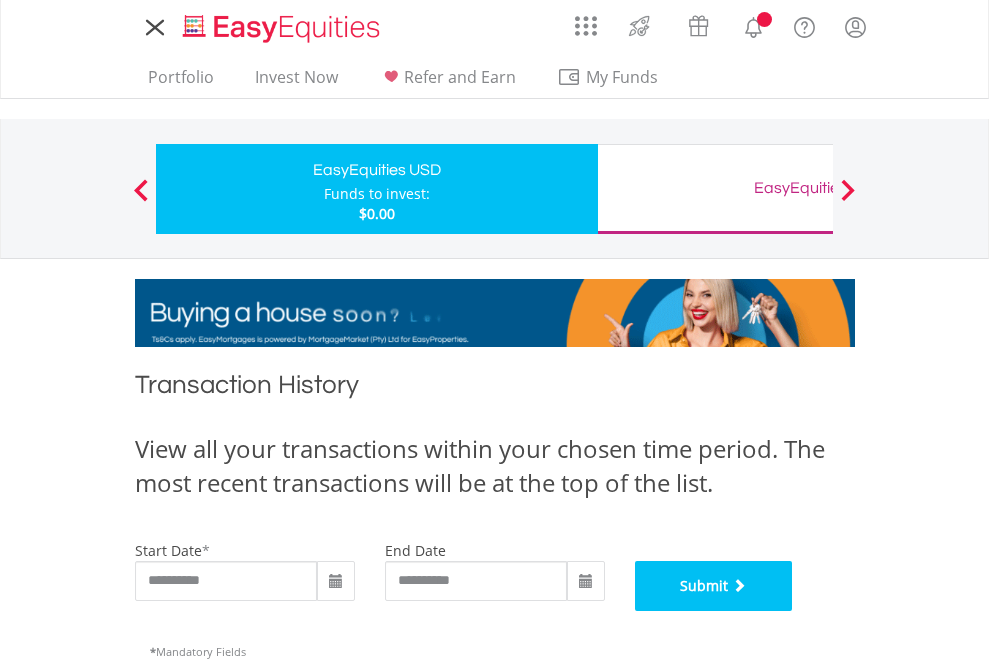 click on "Submit" at bounding box center (714, 586) 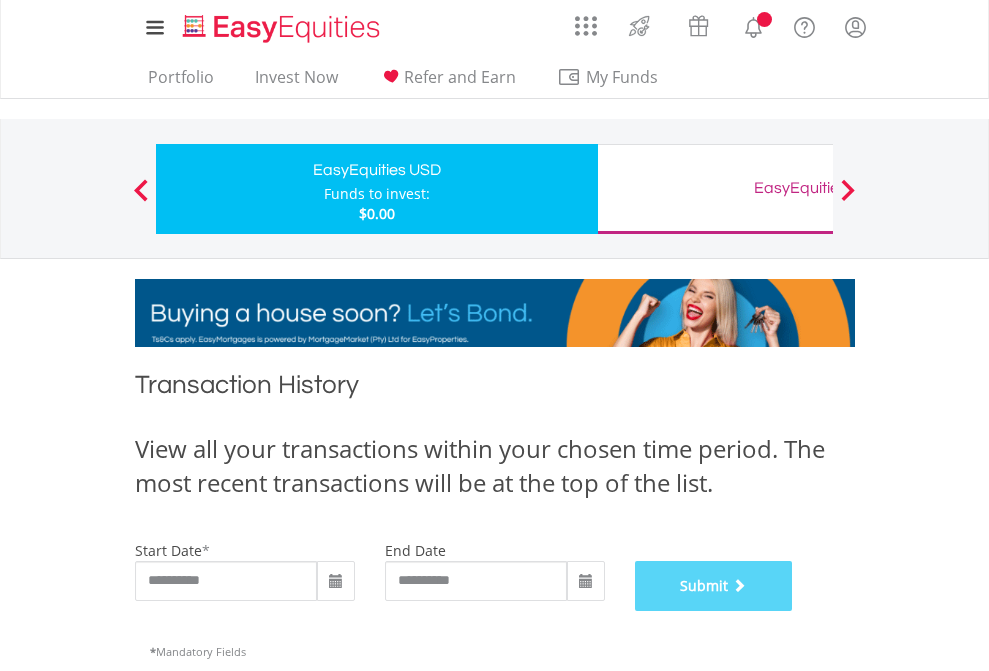 scroll, scrollTop: 811, scrollLeft: 0, axis: vertical 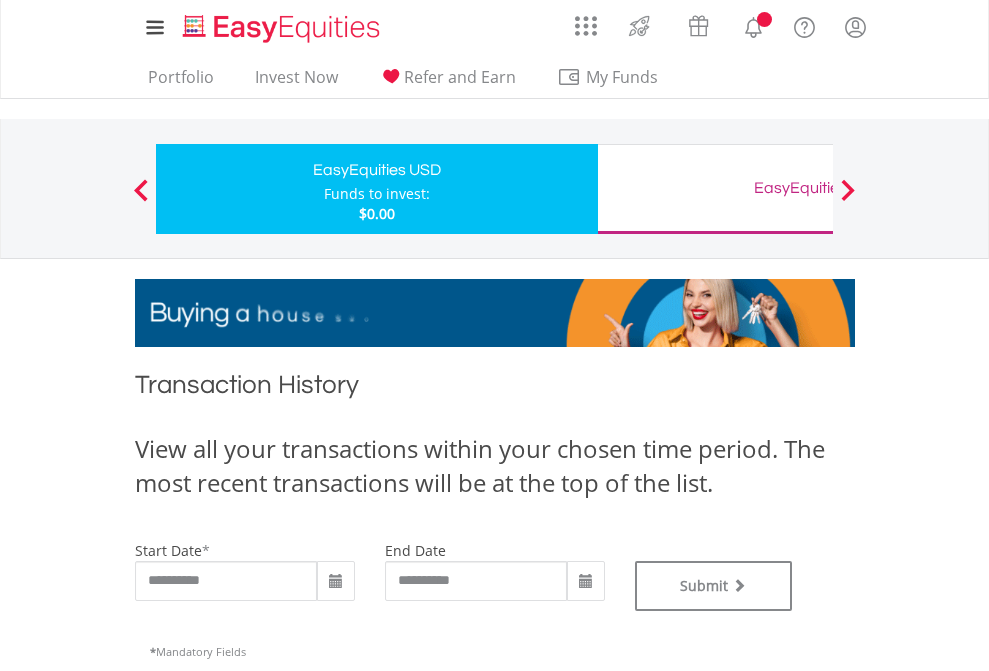 click on "EasyEquities GBP" at bounding box center (818, 188) 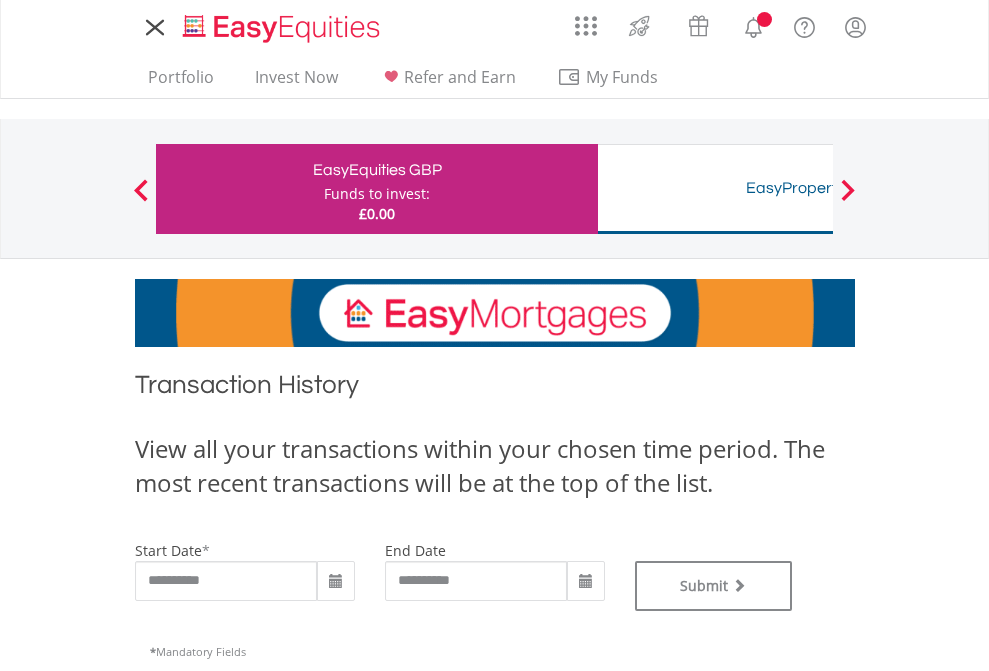 scroll, scrollTop: 0, scrollLeft: 0, axis: both 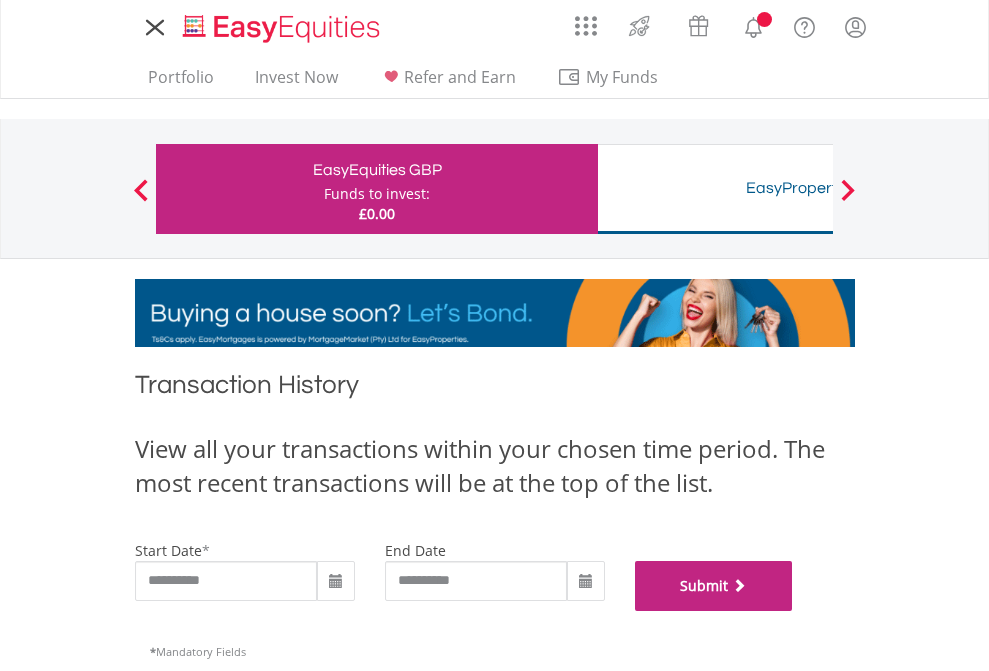 click on "Submit" at bounding box center (714, 586) 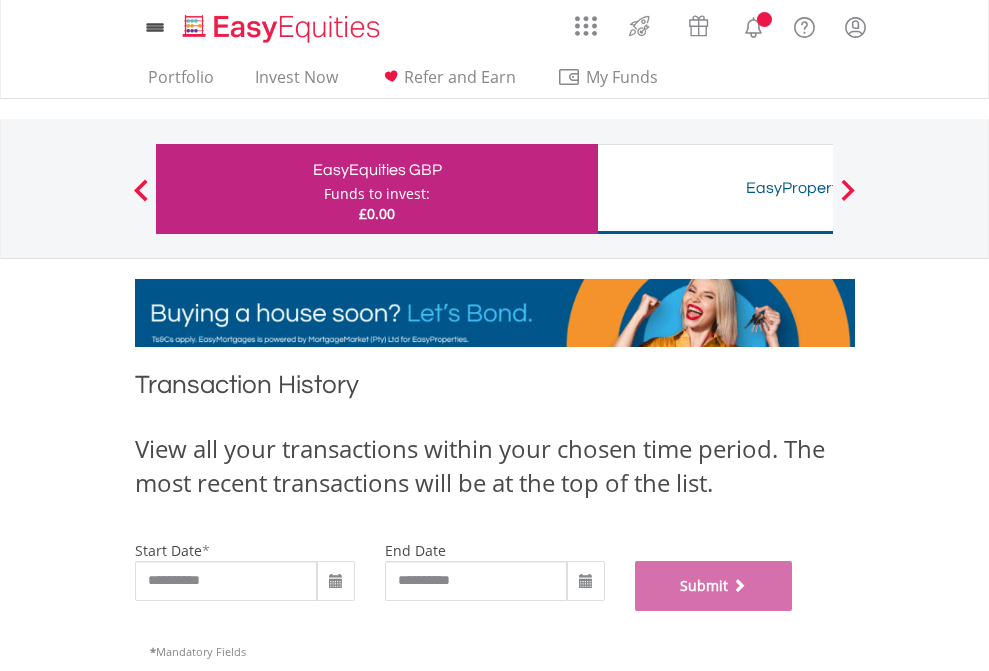 scroll, scrollTop: 811, scrollLeft: 0, axis: vertical 